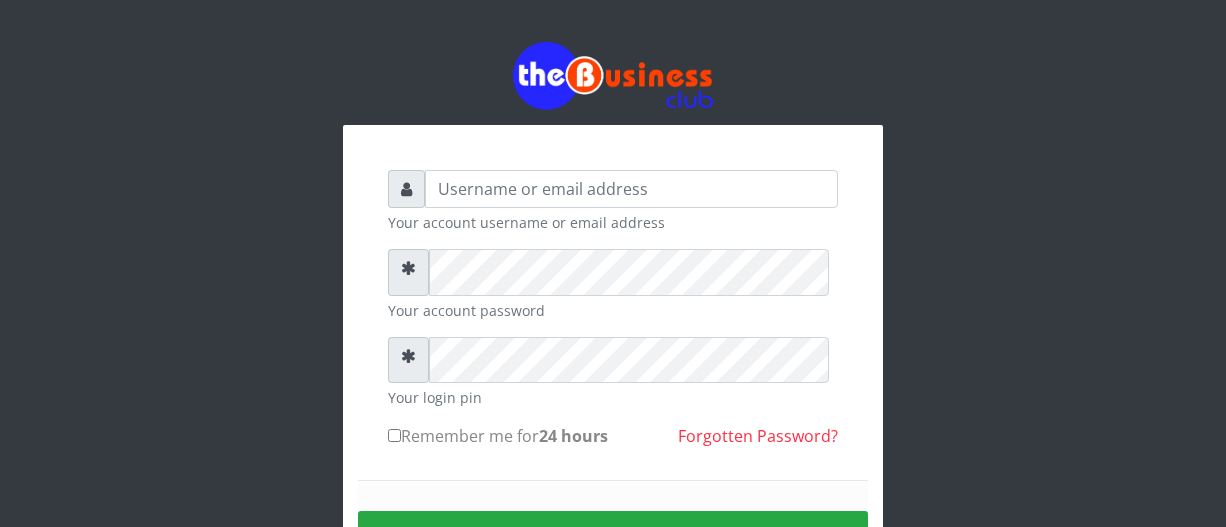 scroll, scrollTop: 0, scrollLeft: 0, axis: both 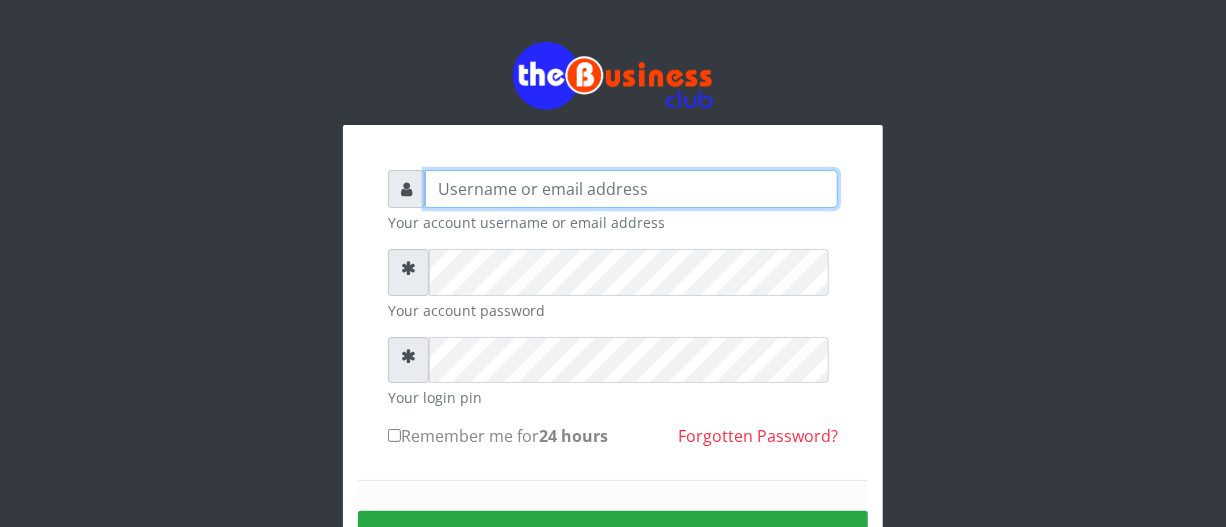 type on "[USERNAME]@[DOMAIN]" 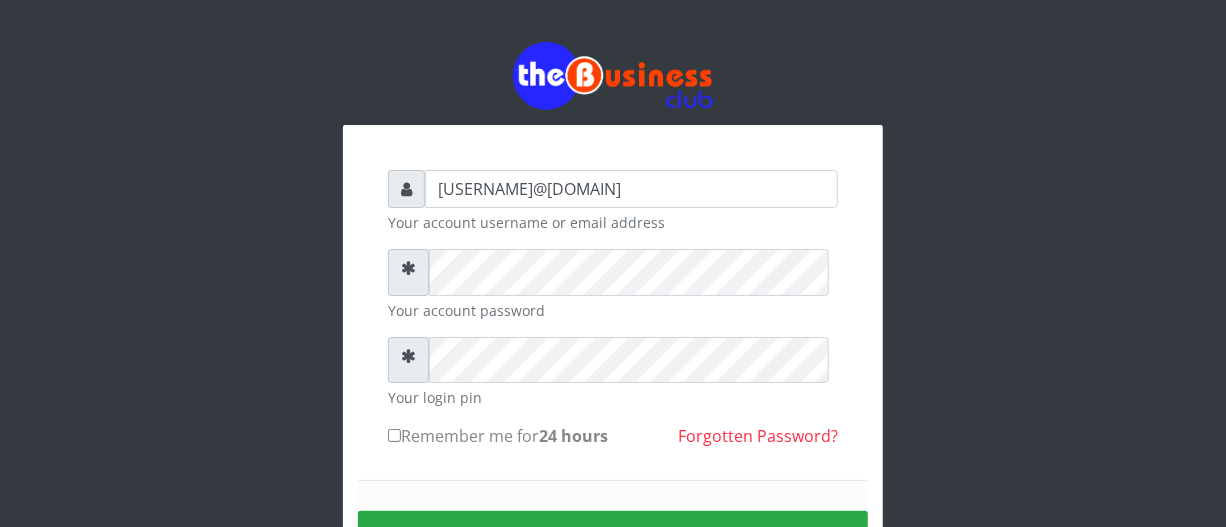 click on "biggsam20@gmail.com
Your account username or email address
Your account password
Your login pin
Remember me for  24 hours
Sign in" at bounding box center (613, 359) 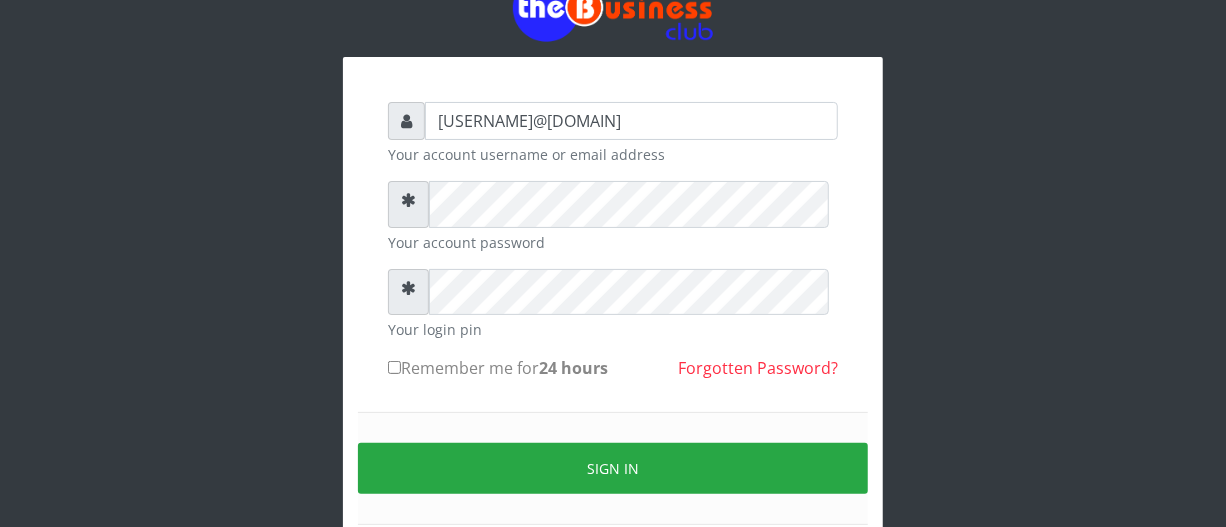 scroll, scrollTop: 72, scrollLeft: 0, axis: vertical 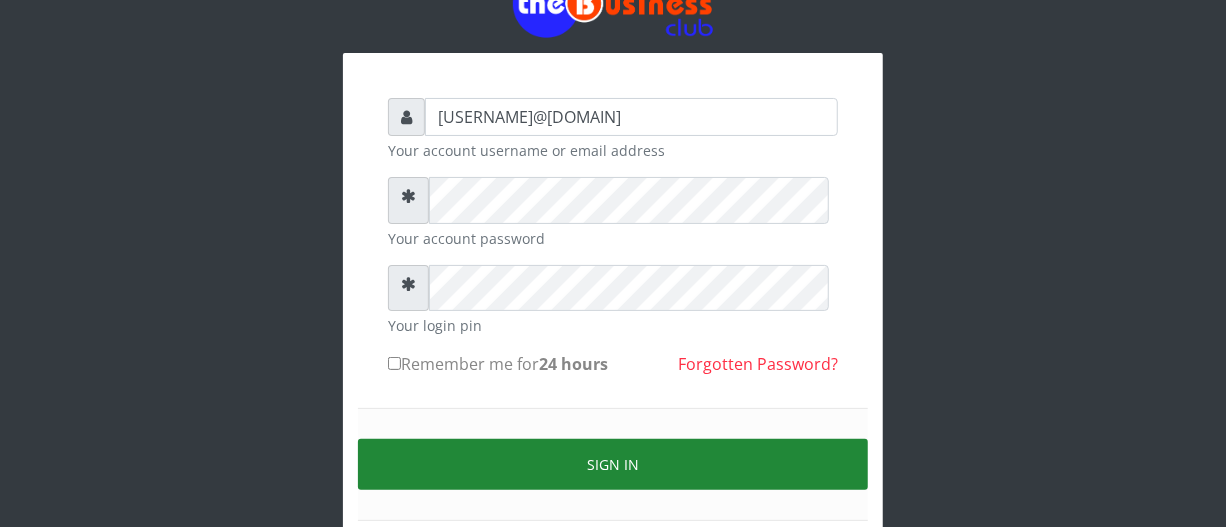 click on "Sign in" at bounding box center (613, 464) 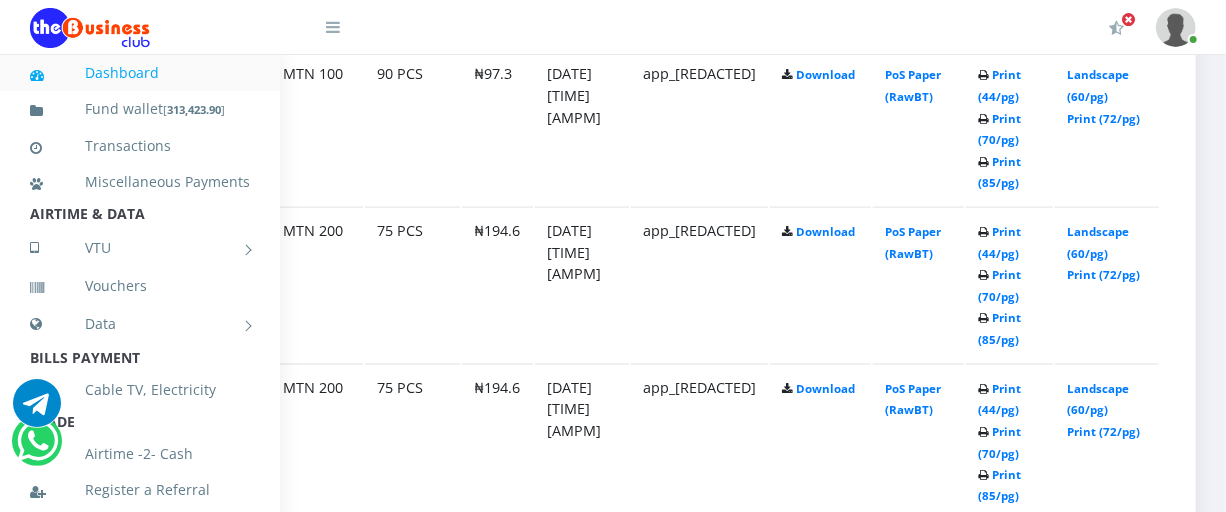 scroll, scrollTop: 1200, scrollLeft: 218, axis: both 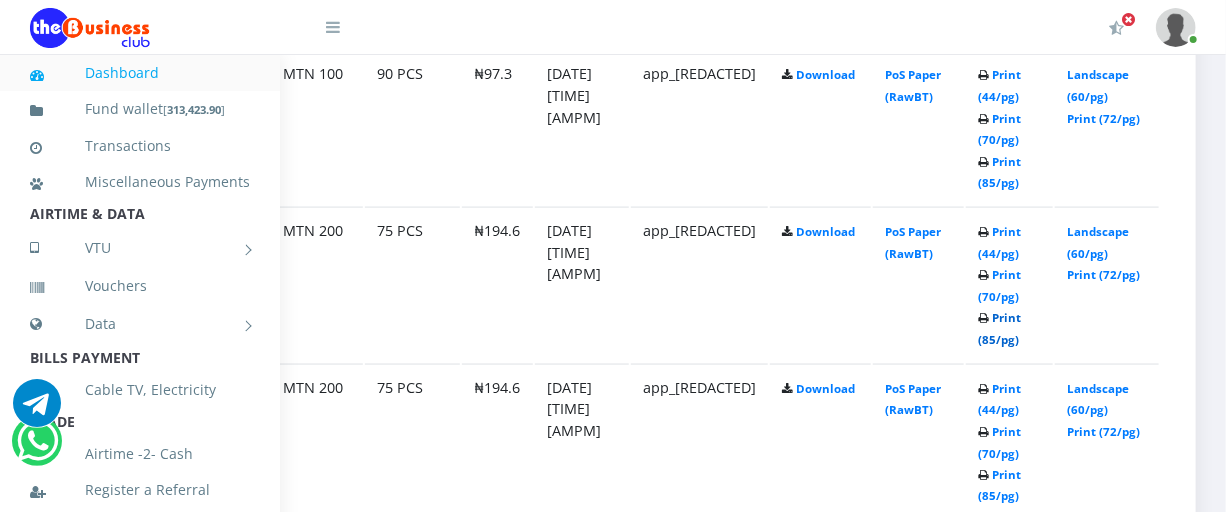 click on "Print (85/pg)" at bounding box center [999, 328] 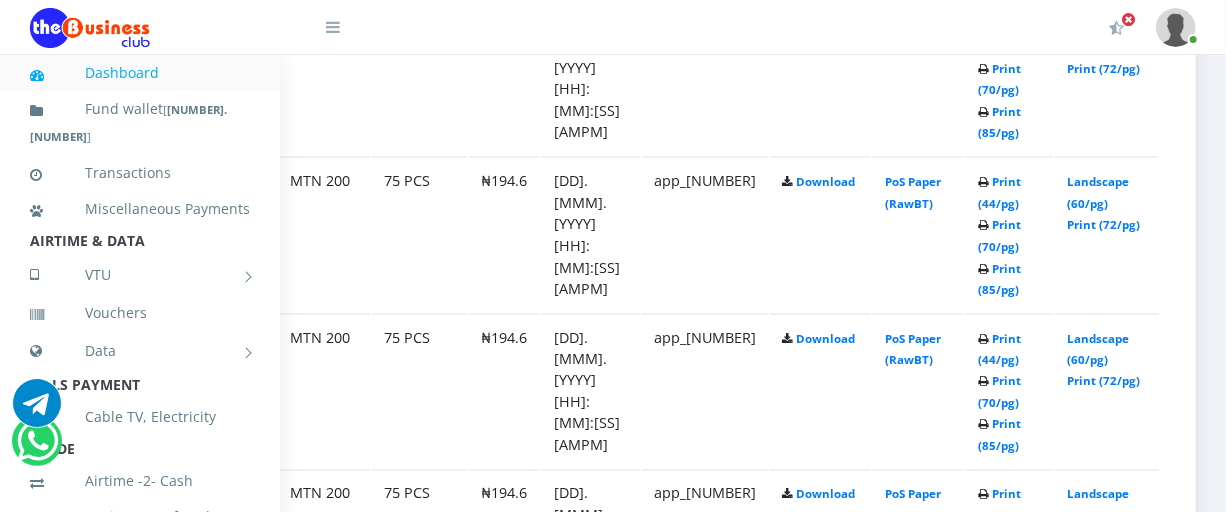 scroll, scrollTop: 1309, scrollLeft: 301, axis: both 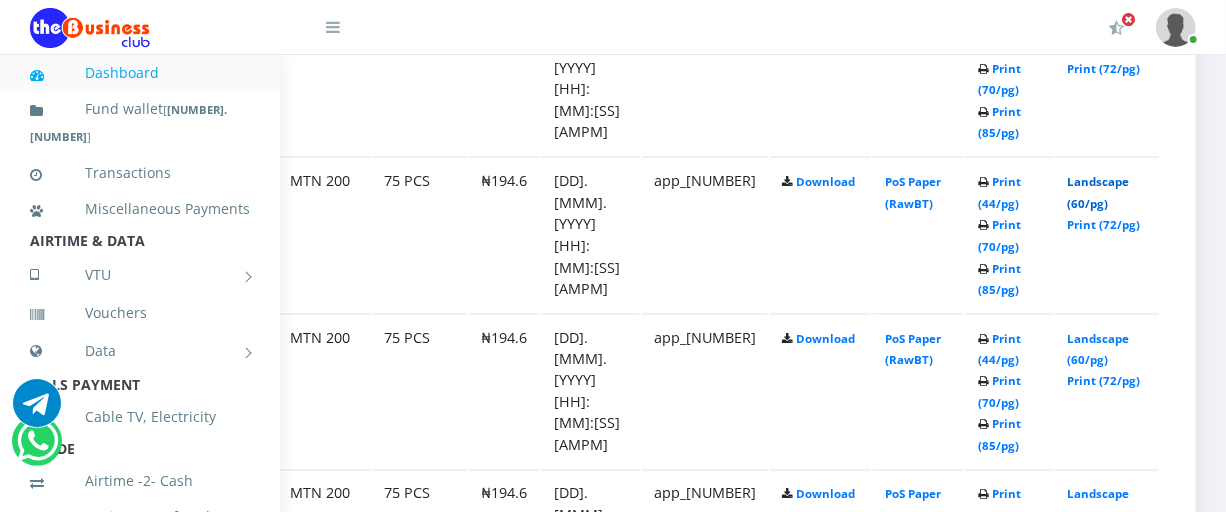 click on "Landscape (60/pg)" at bounding box center (1098, 192) 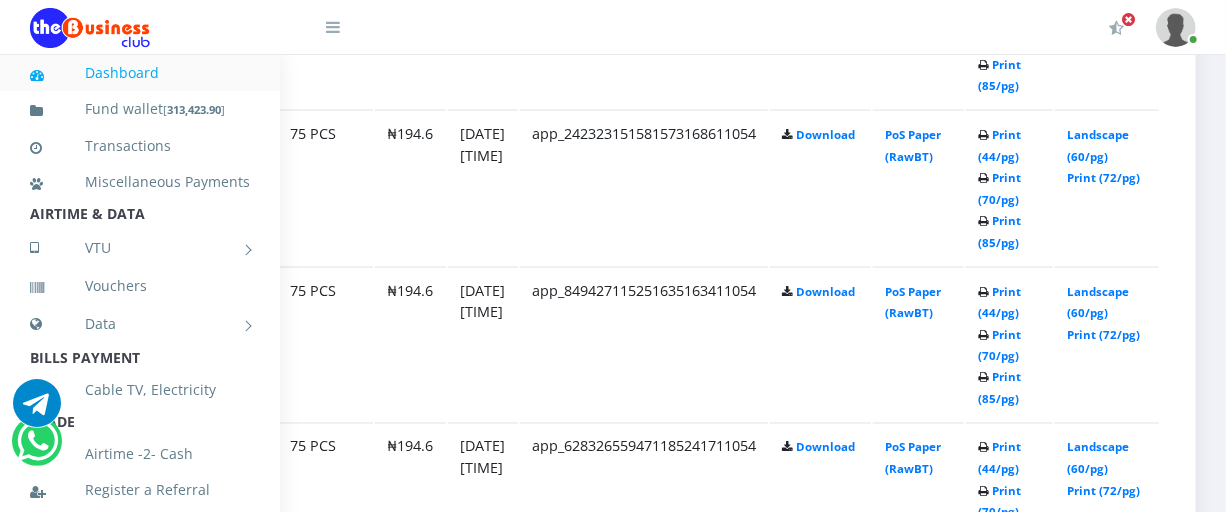 scroll, scrollTop: 0, scrollLeft: 0, axis: both 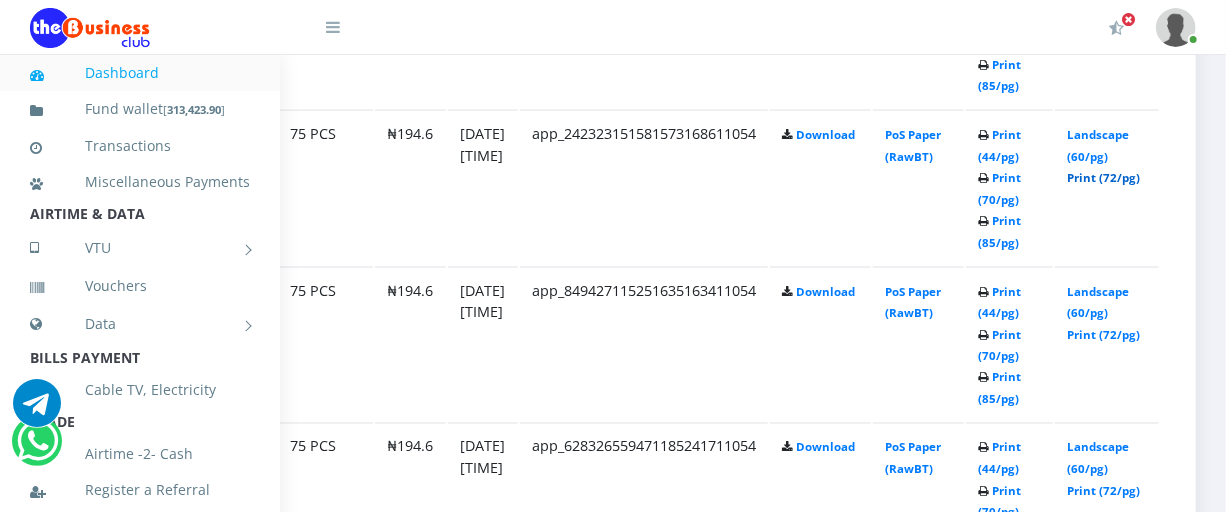 click on "Print (72/pg)" at bounding box center [1103, 177] 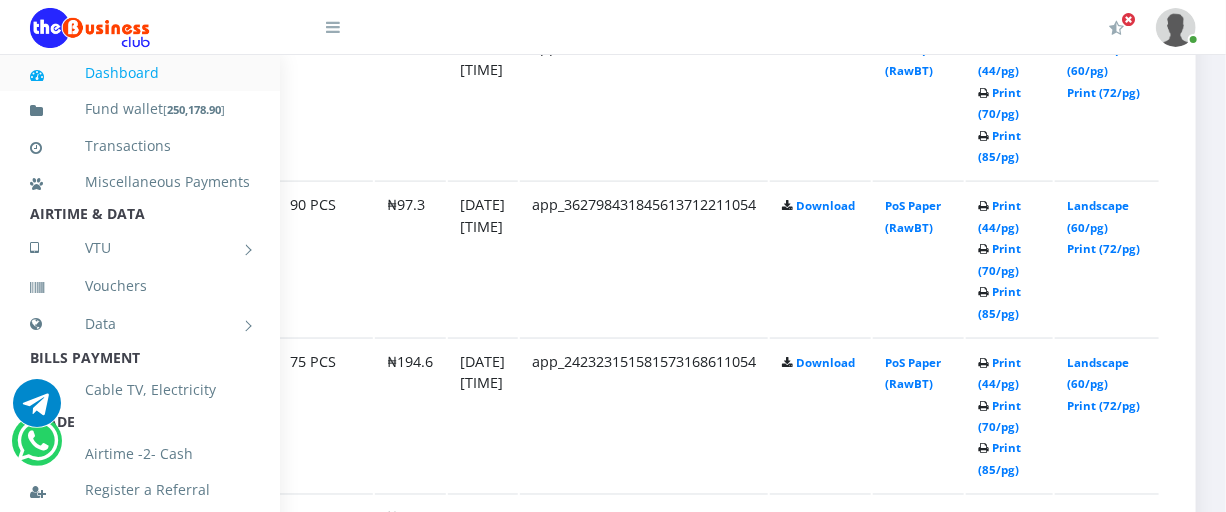 scroll, scrollTop: 1236, scrollLeft: 301, axis: both 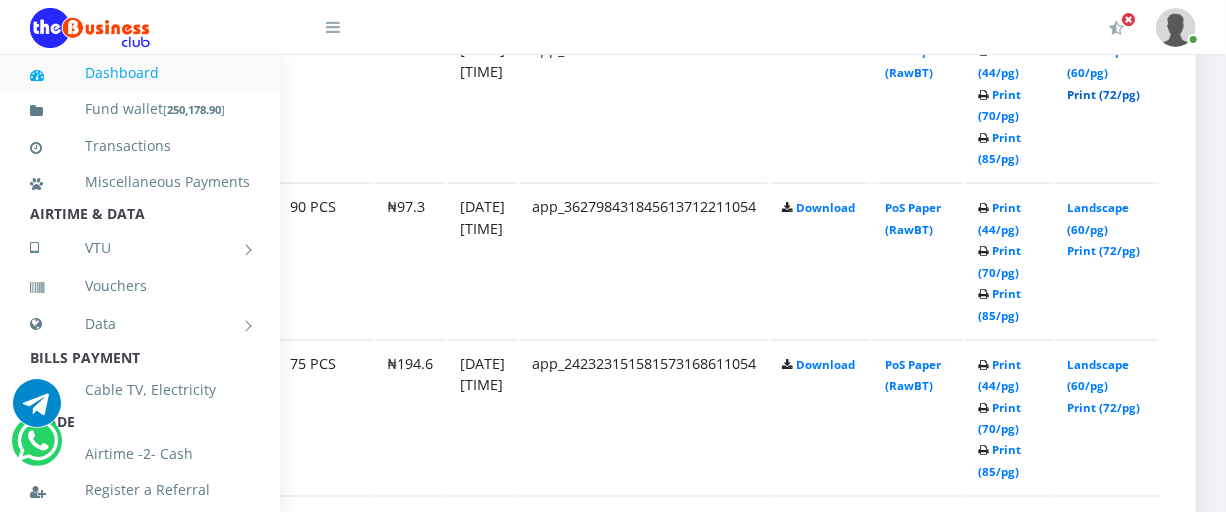 click on "Print (72/pg)" at bounding box center [1103, 94] 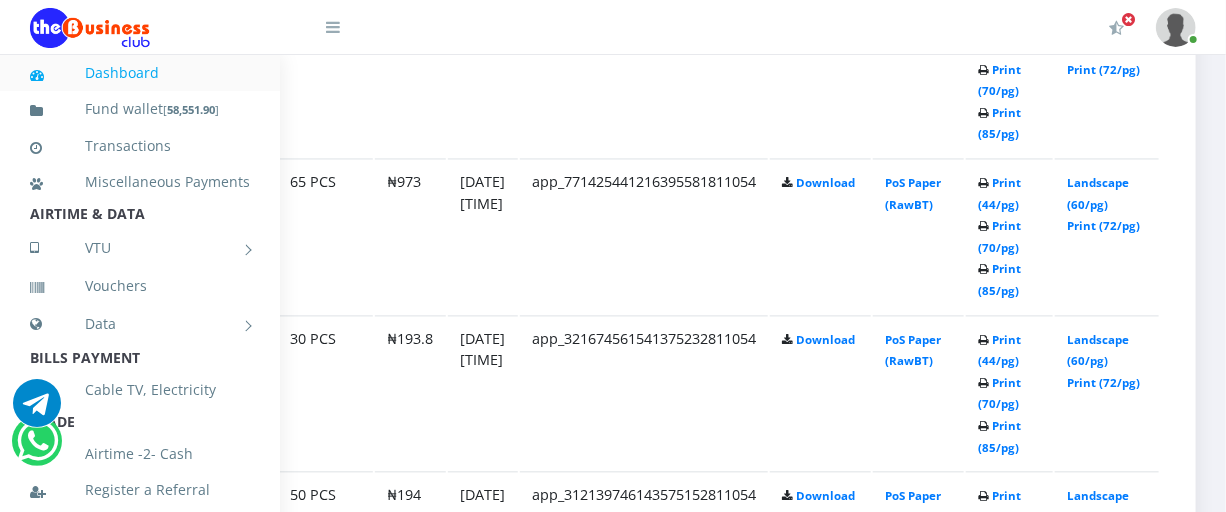 scroll, scrollTop: 1736, scrollLeft: 301, axis: both 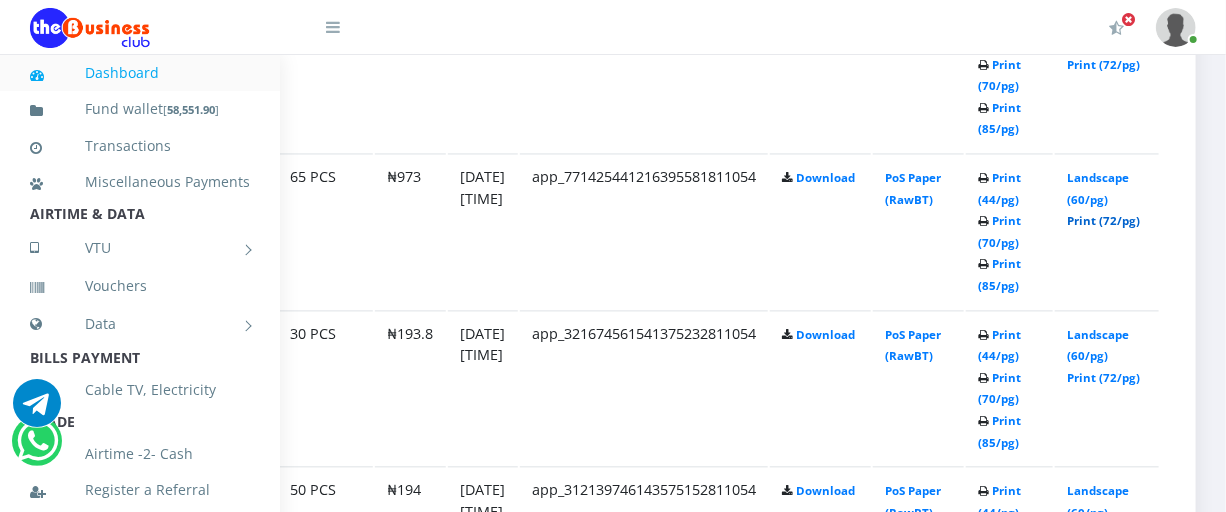 click on "Print (72/pg)" at bounding box center (1103, 220) 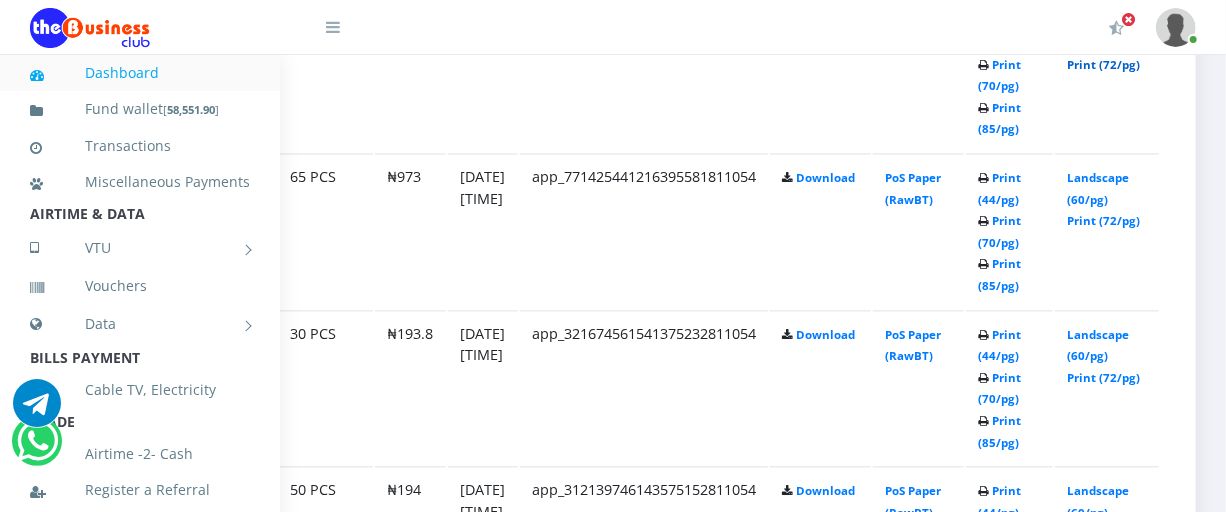 click on "Print (72/pg)" at bounding box center [1103, 64] 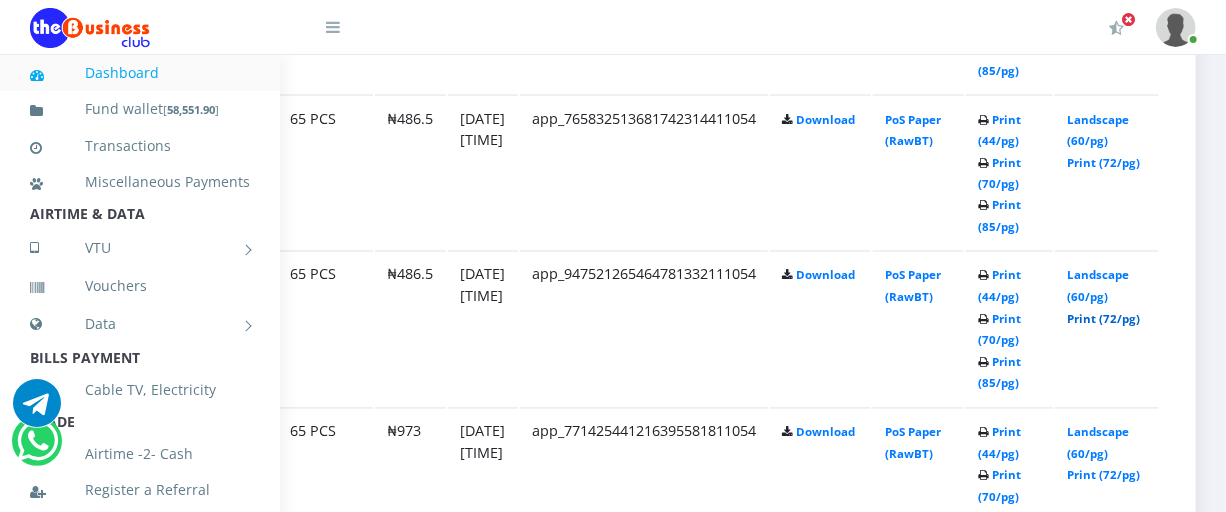 scroll, scrollTop: 1445, scrollLeft: 301, axis: both 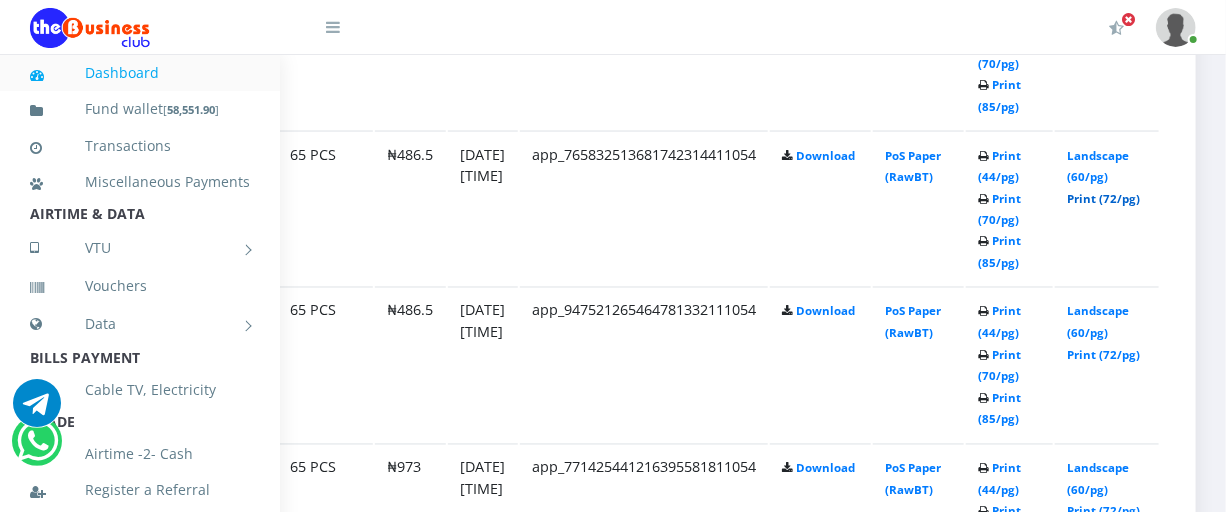 click on "Print (72/pg)" at bounding box center [1103, 198] 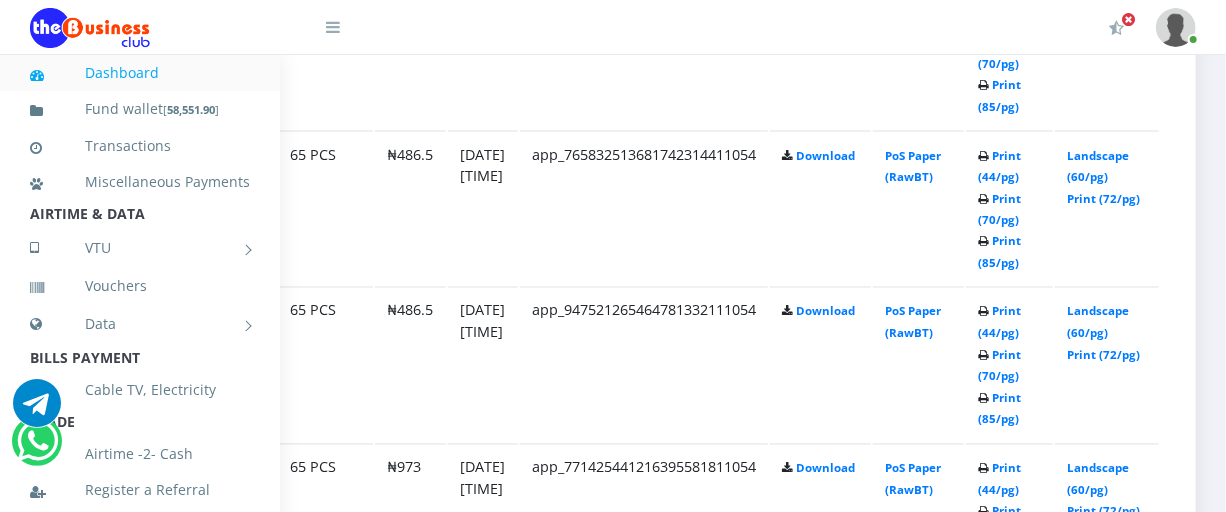 click on "Print (72/pg)" at bounding box center (1103, 41) 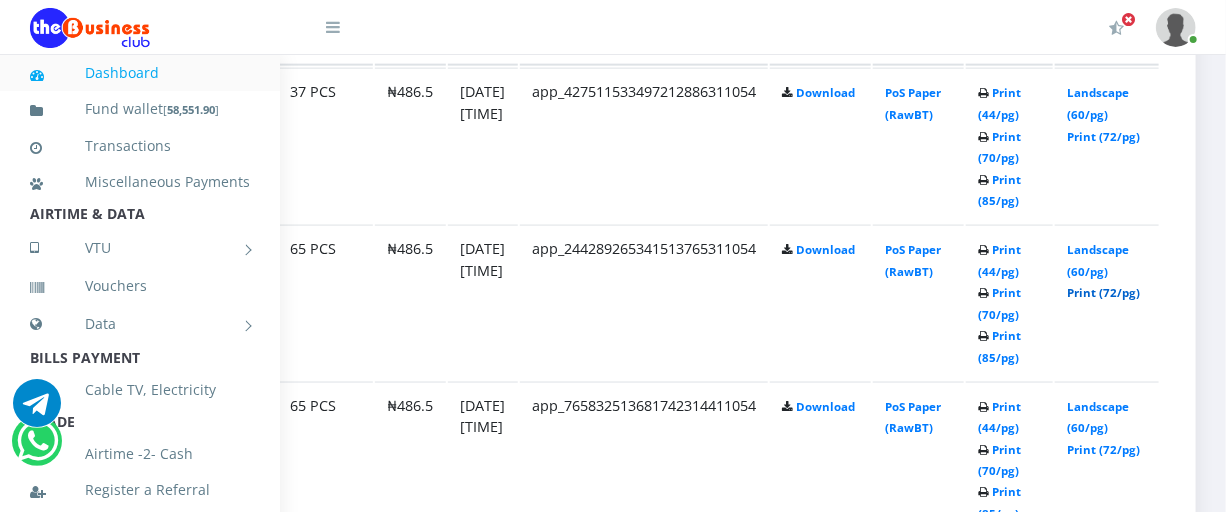 scroll, scrollTop: 1190, scrollLeft: 301, axis: both 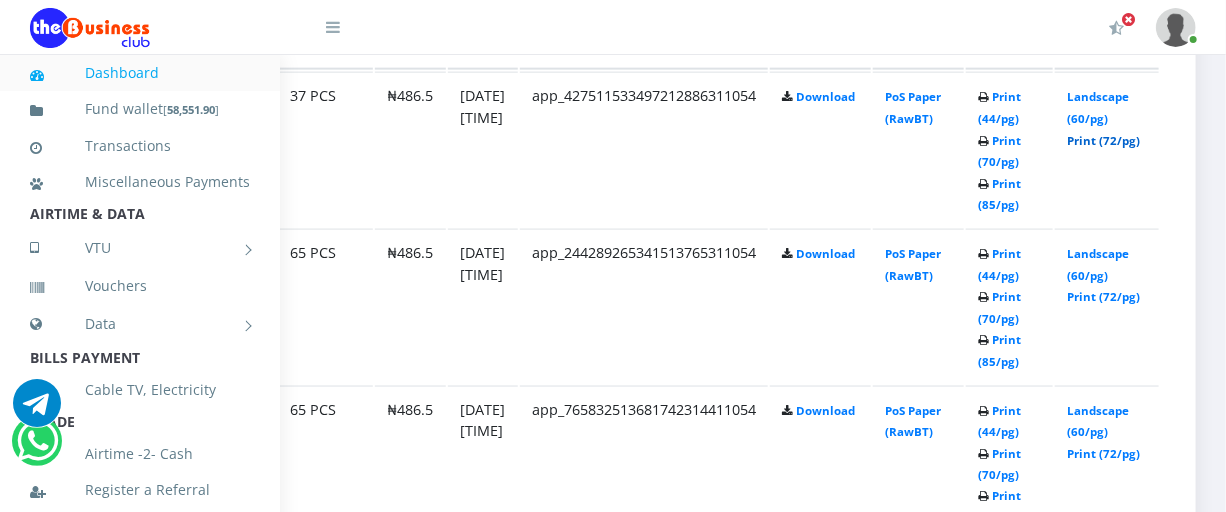 click on "Print (72/pg)" at bounding box center (1103, 140) 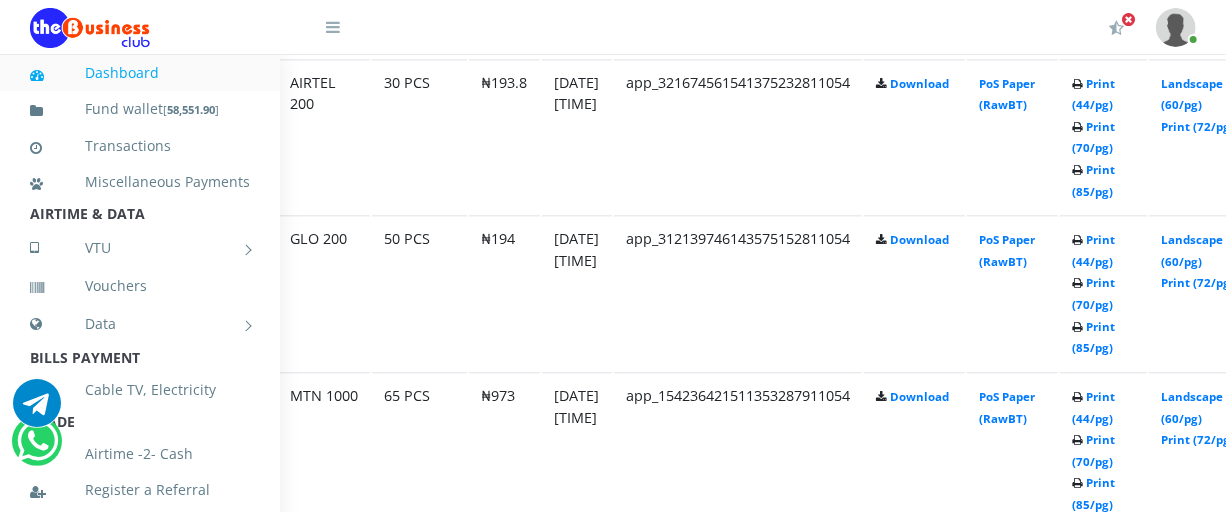 scroll, scrollTop: 1990, scrollLeft: 120, axis: both 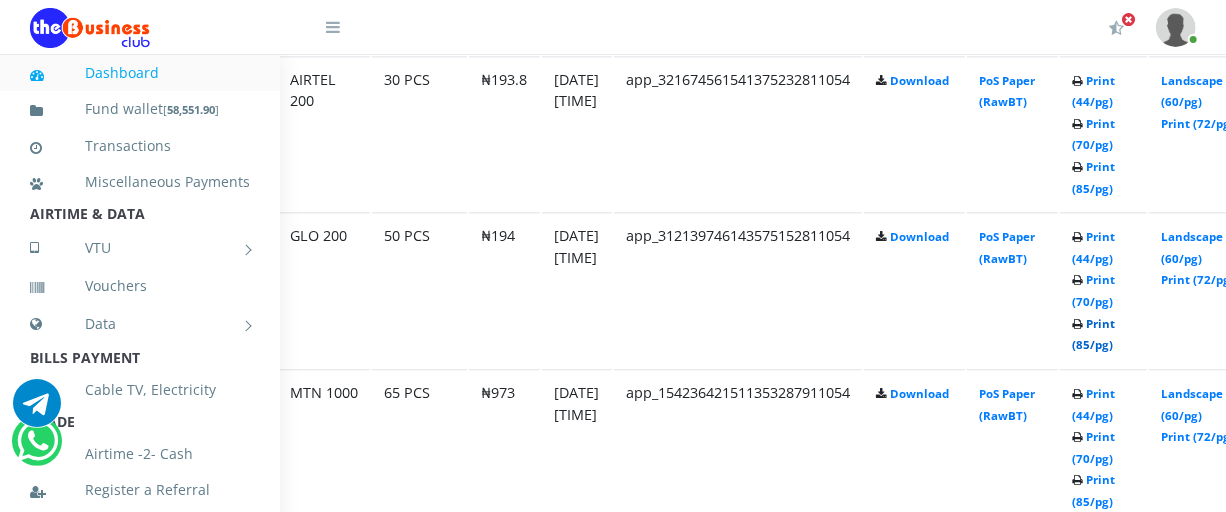 click on "Print (85/pg)" at bounding box center [1093, 334] 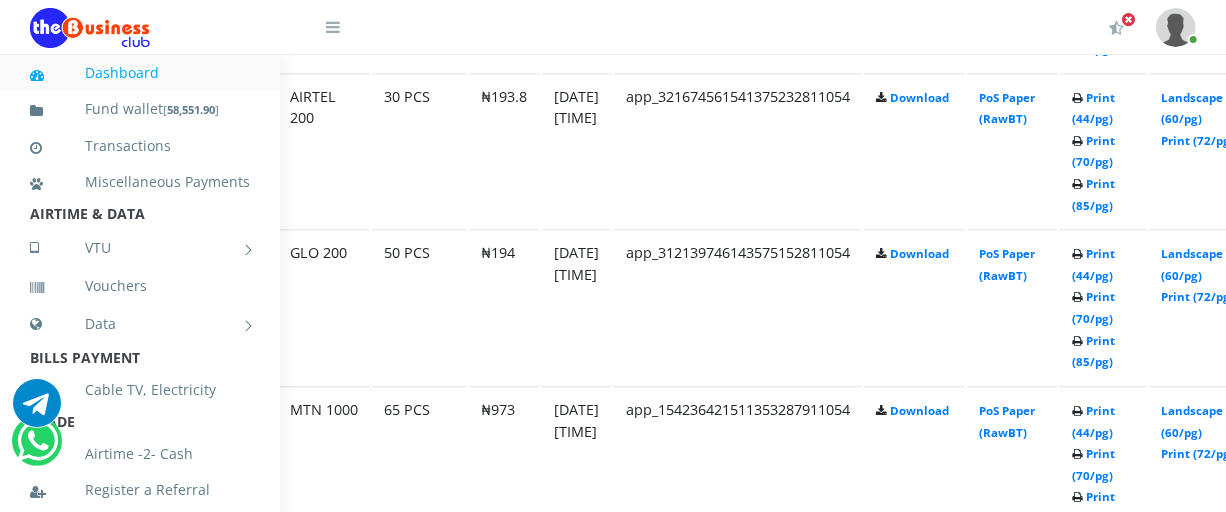 scroll, scrollTop: 1990, scrollLeft: 120, axis: both 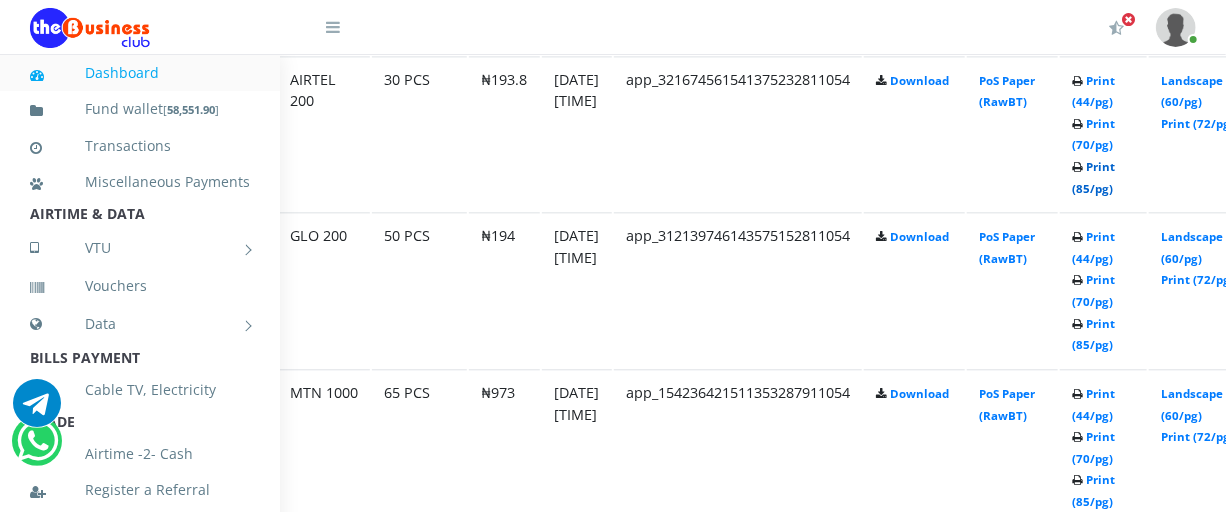 click on "Print (85/pg)" at bounding box center (1093, 177) 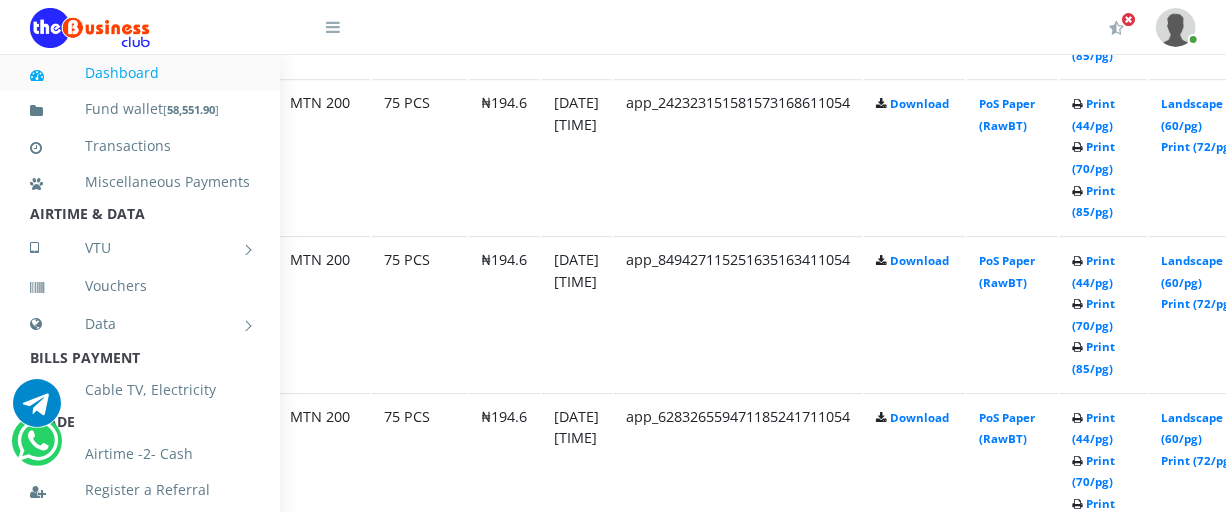 scroll, scrollTop: 2591, scrollLeft: 120, axis: both 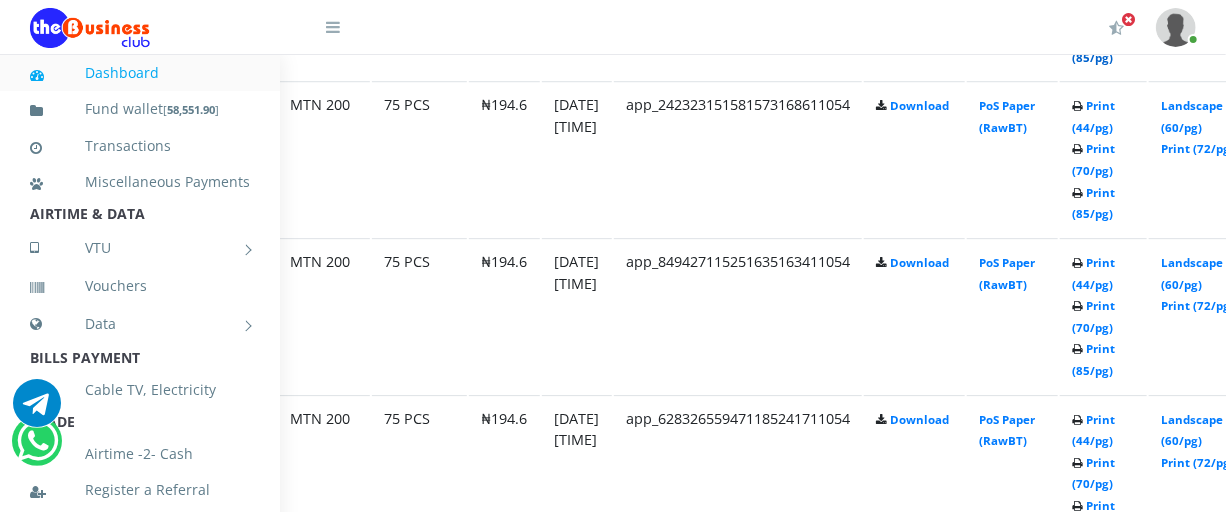 click on "Print (85/pg)" at bounding box center (1093, 46) 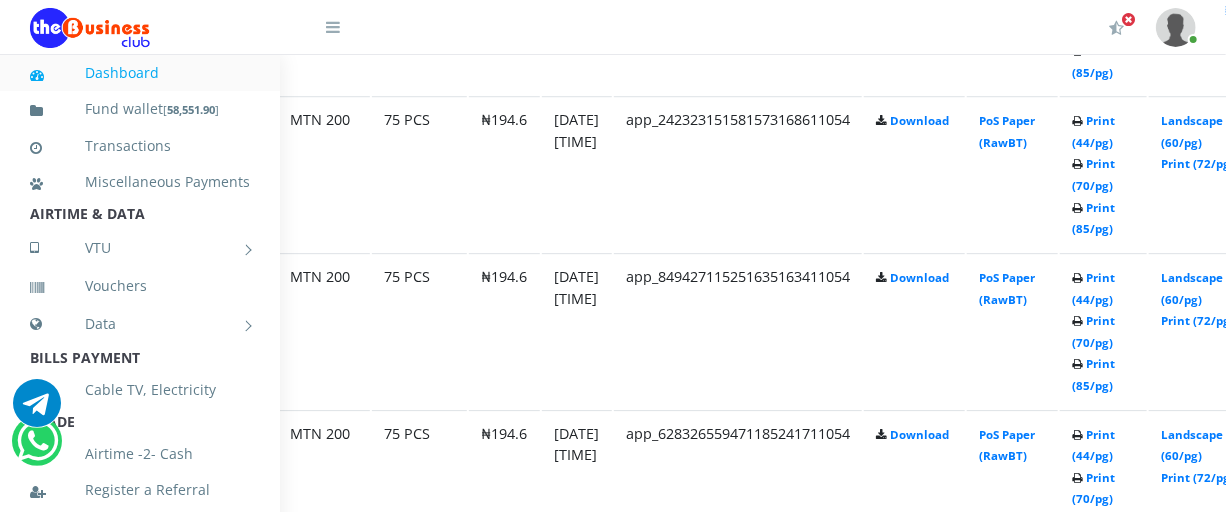scroll, scrollTop: 2591, scrollLeft: 120, axis: both 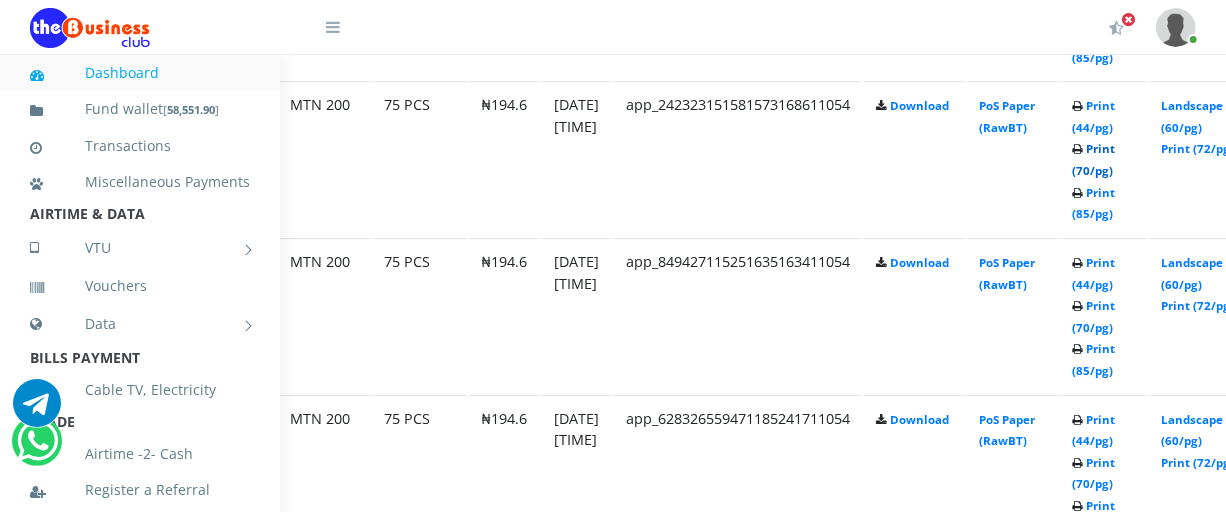 click on "Print (70/pg)" at bounding box center [1093, 159] 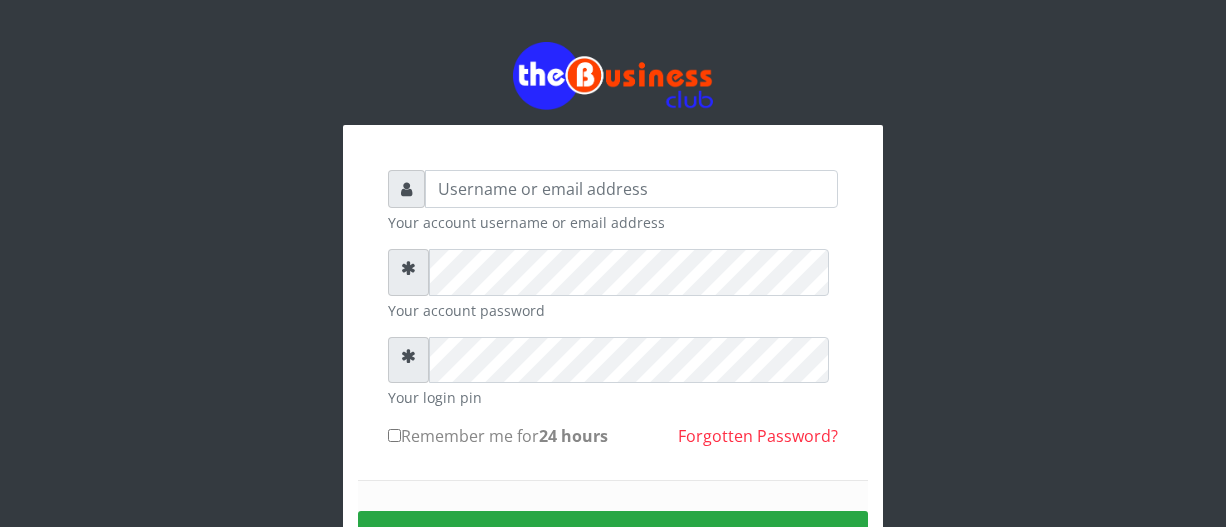 scroll, scrollTop: 0, scrollLeft: 0, axis: both 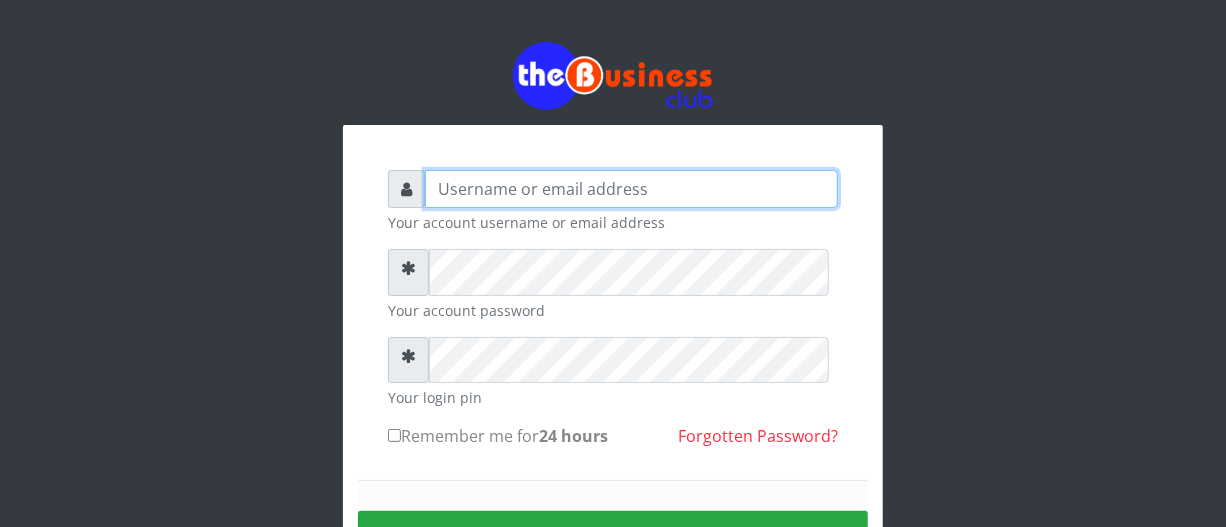type on "biggsam20@gmail.com" 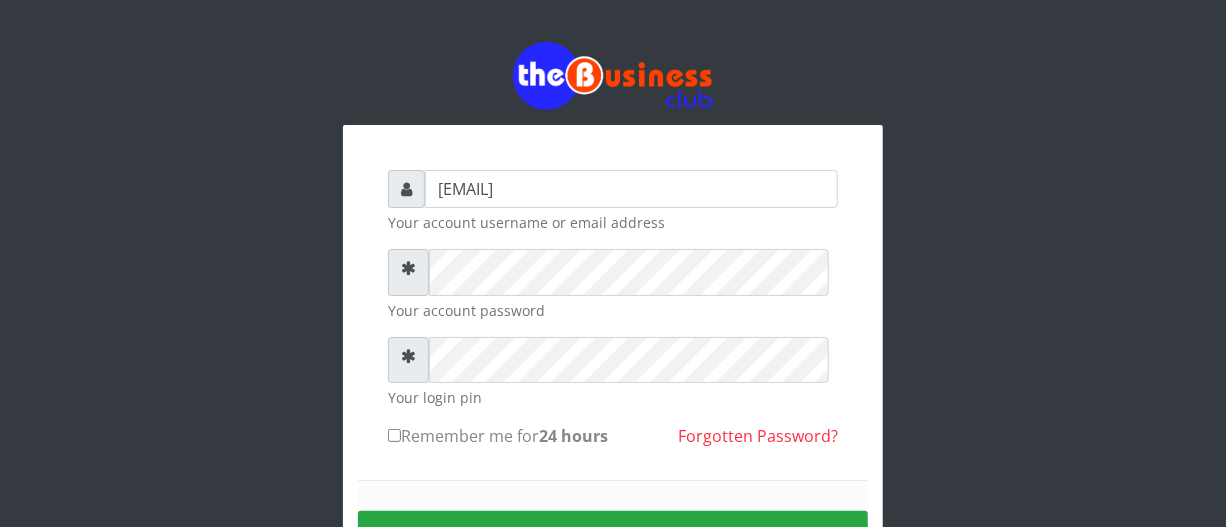 click on "biggsam20@gmail.com
Your account username or email address
Your account password
Your login pin
Remember me for  24 hours
Sign in" at bounding box center [613, 359] 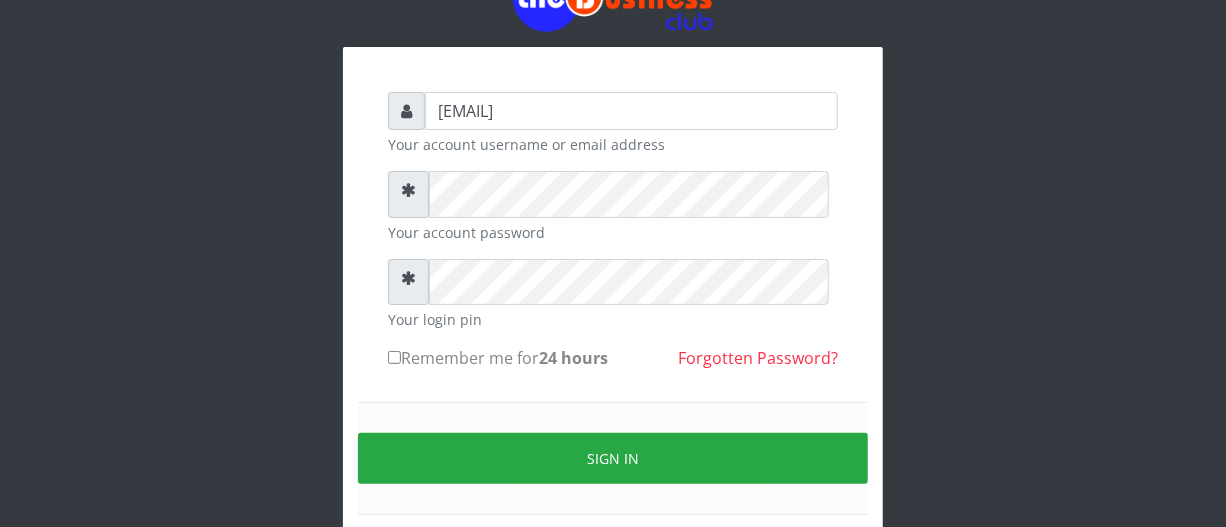 scroll, scrollTop: 109, scrollLeft: 0, axis: vertical 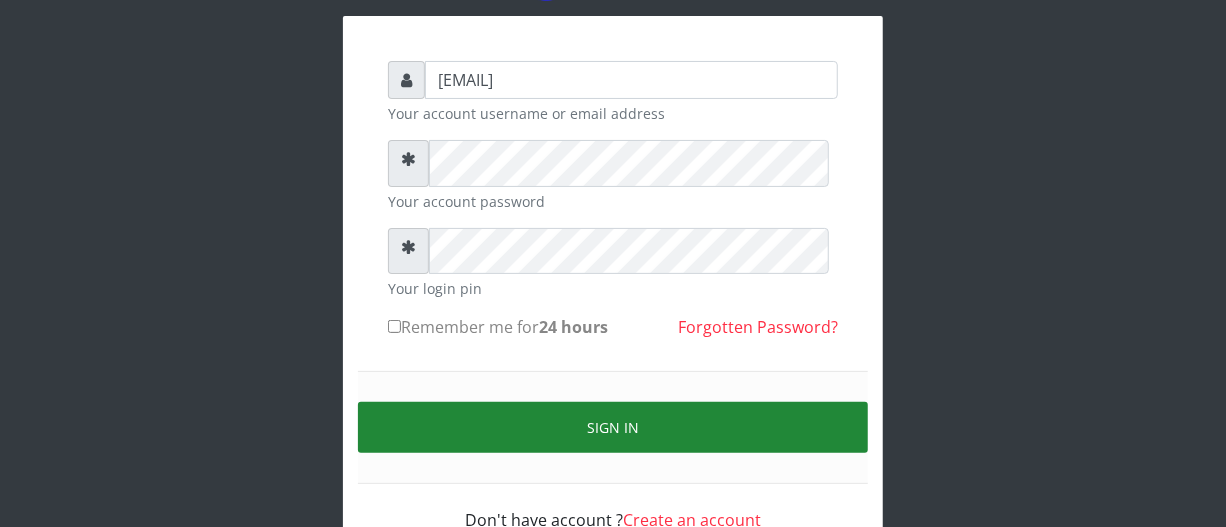 click on "Sign in" at bounding box center [613, 427] 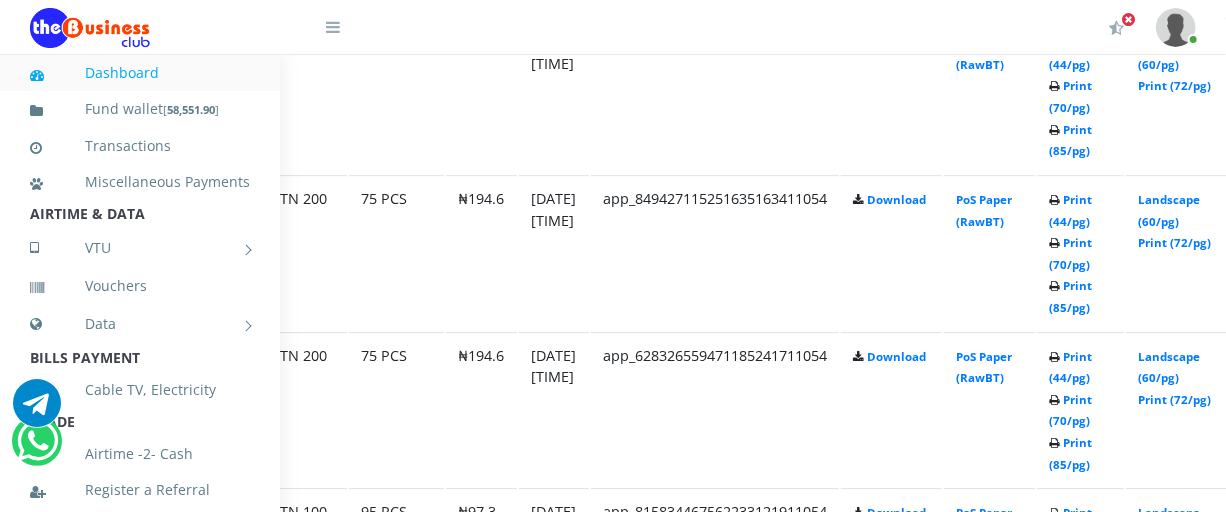 scroll, scrollTop: 2654, scrollLeft: 145, axis: both 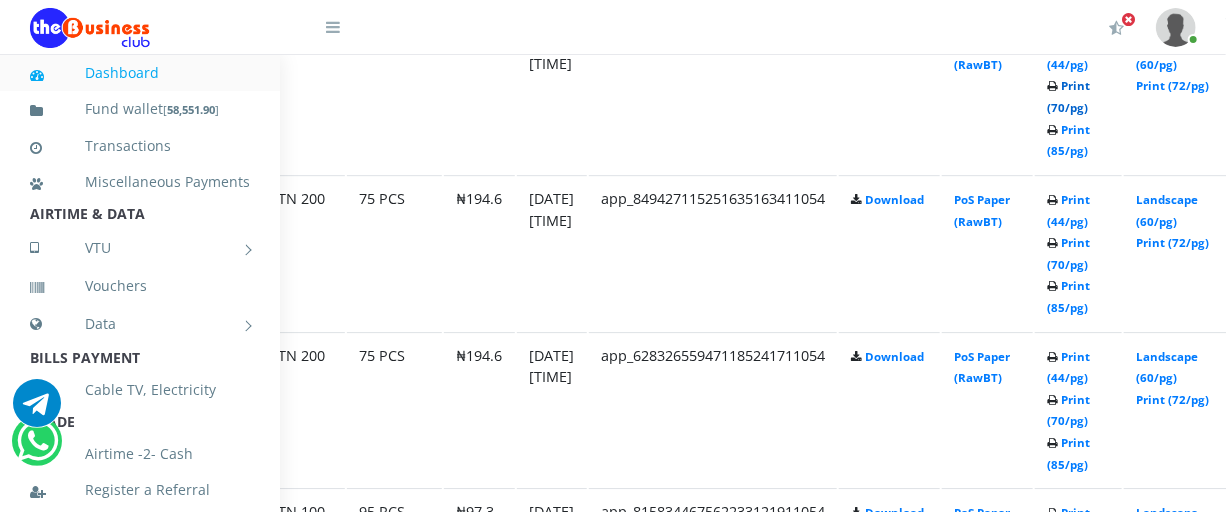 click on "Print (70/pg)" at bounding box center [1068, 96] 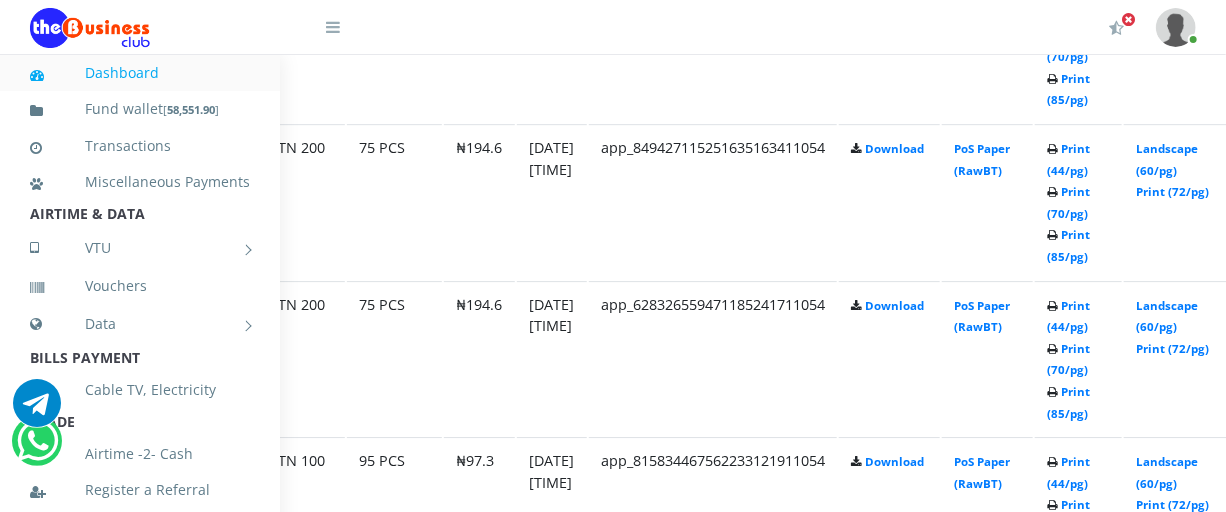 scroll, scrollTop: 2727, scrollLeft: 145, axis: both 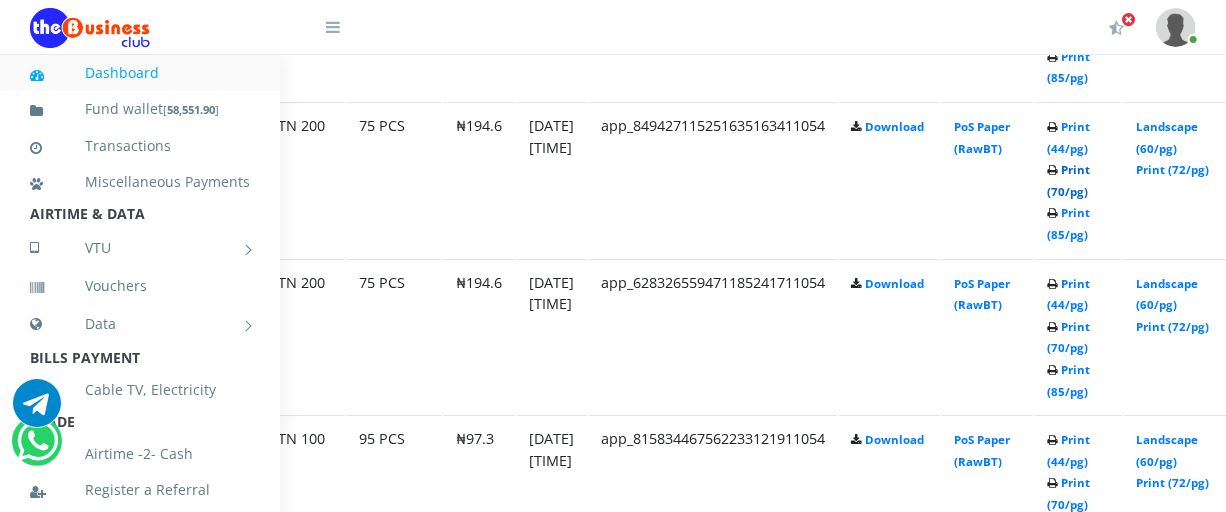 click on "Print (70/pg)" at bounding box center [1068, 180] 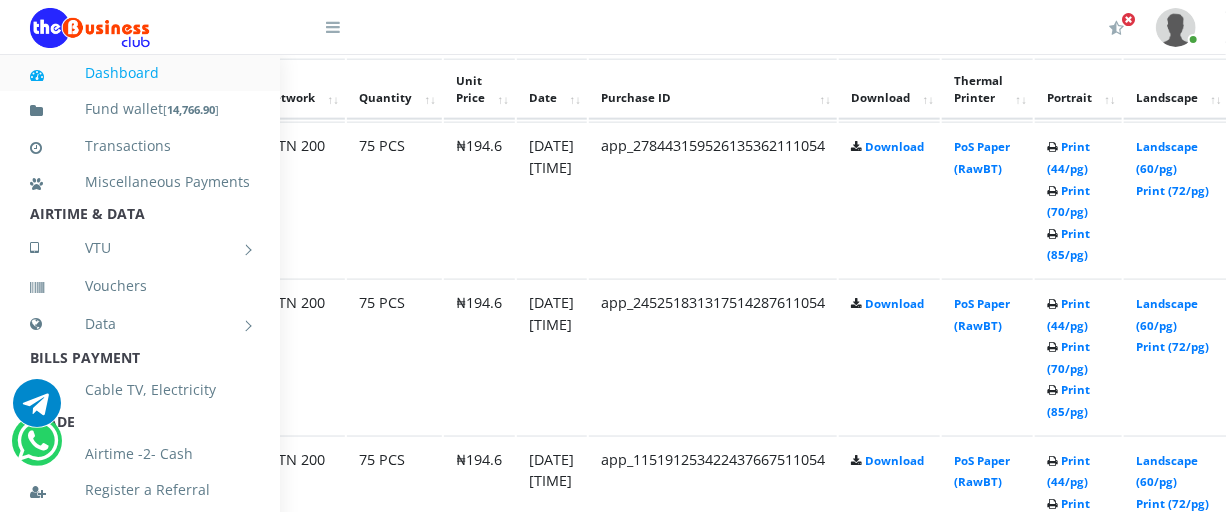 scroll, scrollTop: 1272, scrollLeft: 145, axis: both 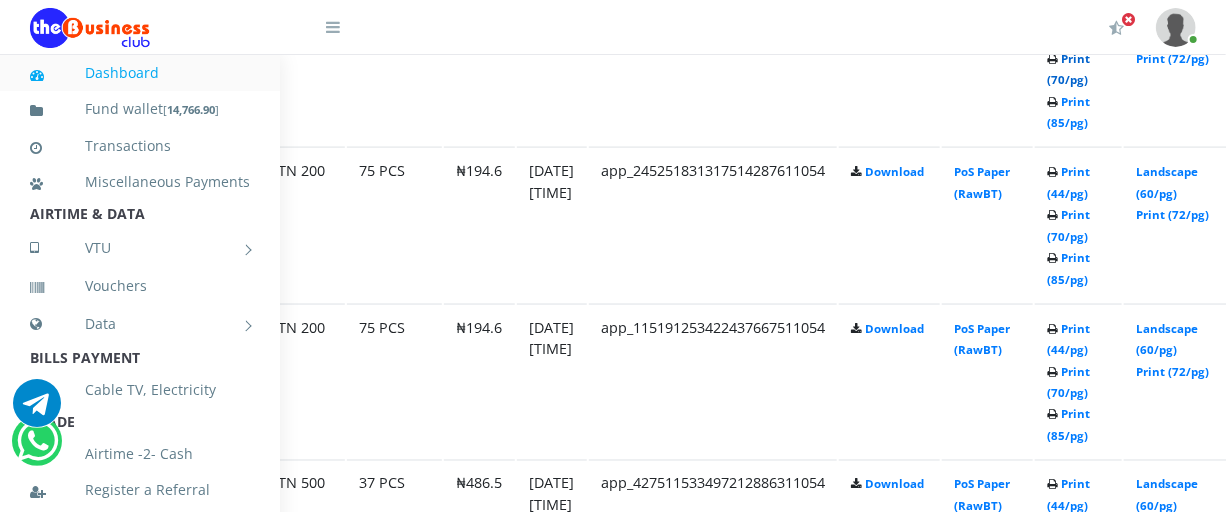 click on "Print (70/pg)" at bounding box center (1068, 69) 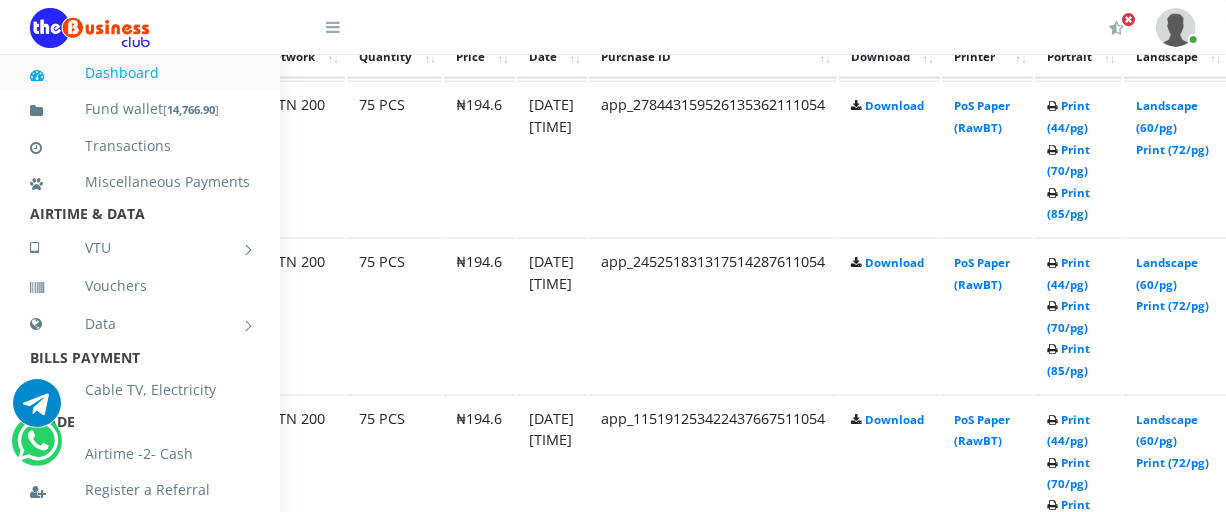 scroll, scrollTop: 1218, scrollLeft: 145, axis: both 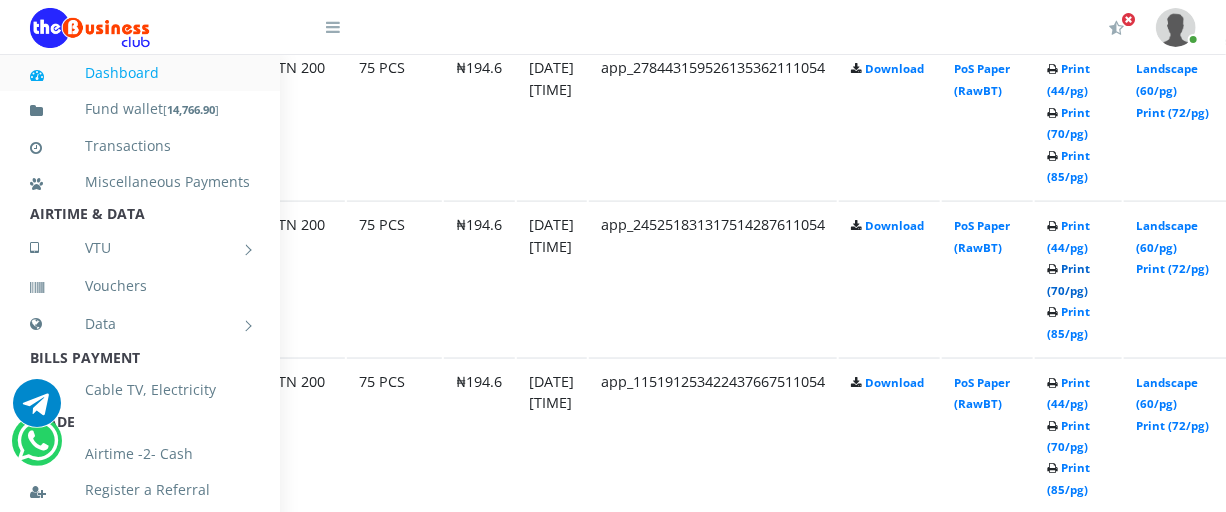 click on "Print (70/pg)" at bounding box center (1068, 279) 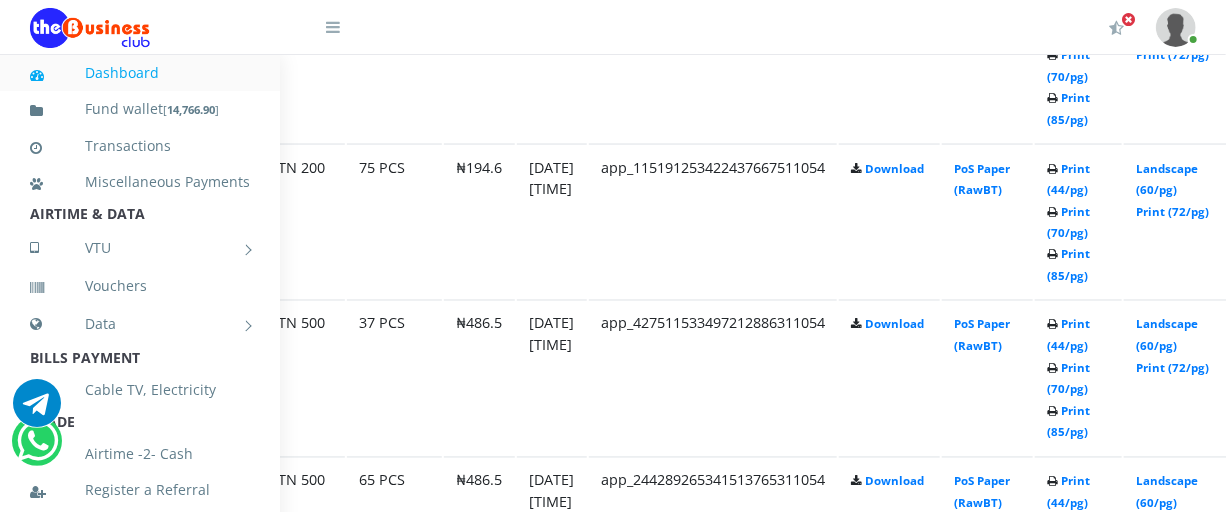scroll, scrollTop: 1436, scrollLeft: 145, axis: both 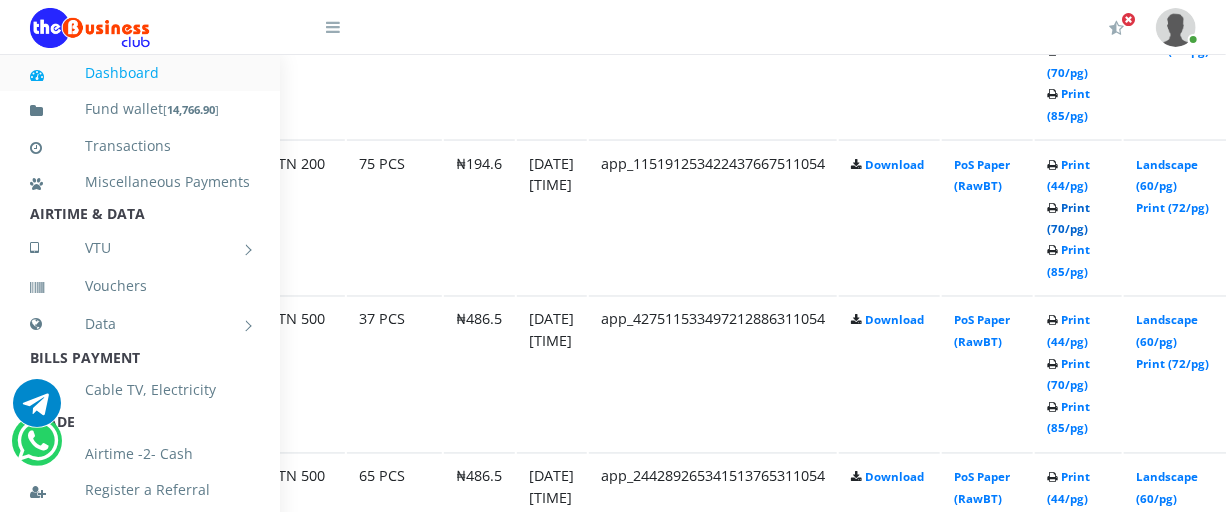 click on "Print (70/pg)" at bounding box center (1068, 218) 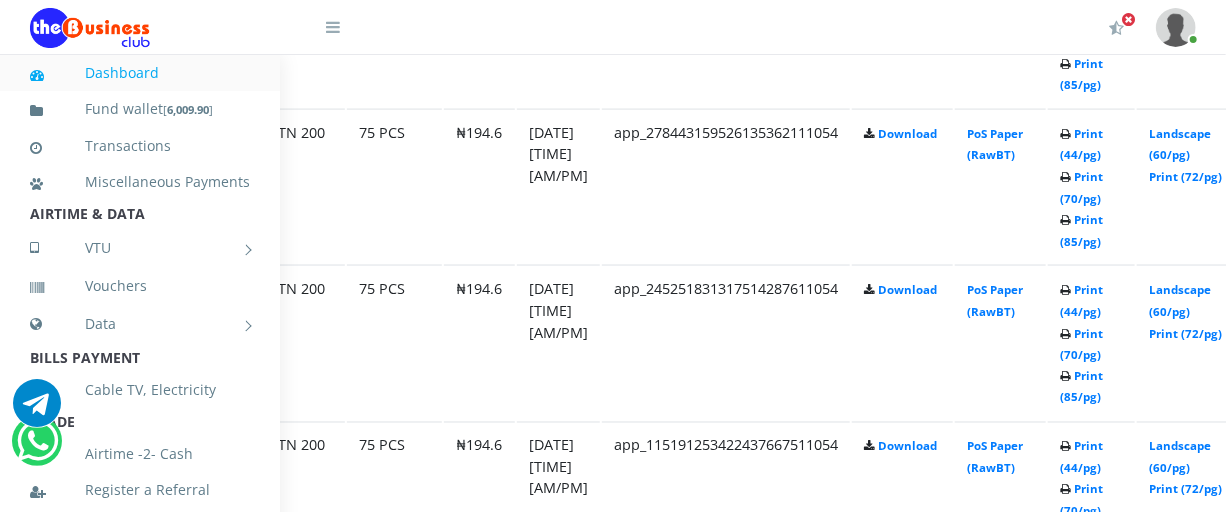 scroll, scrollTop: 1240, scrollLeft: 145, axis: both 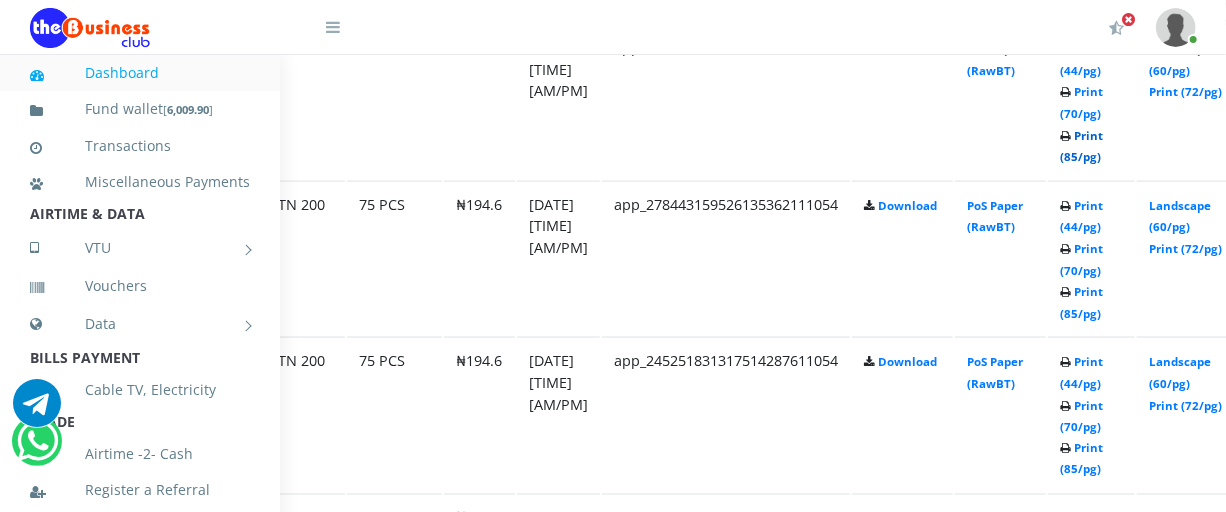 click on "Print (85/pg)" at bounding box center (1081, 146) 